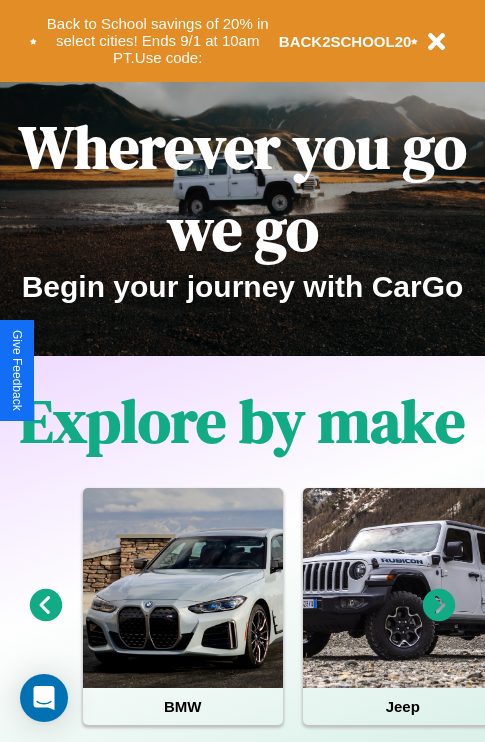 scroll, scrollTop: 0, scrollLeft: 0, axis: both 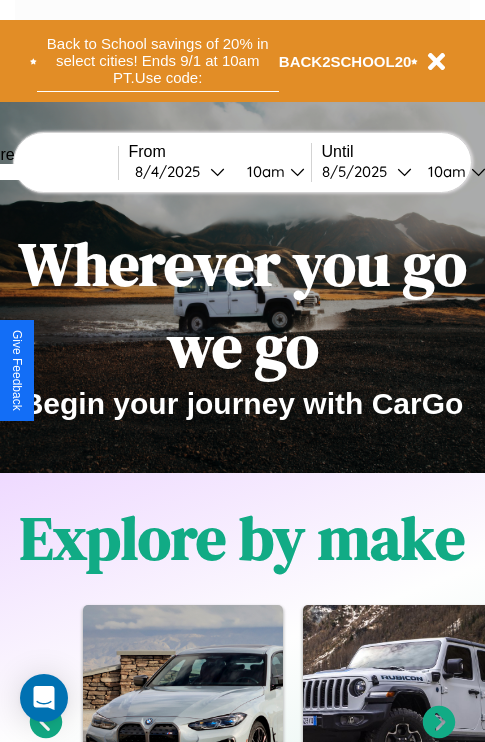 click on "Back to School savings of 20% in select cities! Ends 9/1 at 10am PT.  Use code:" at bounding box center [158, 61] 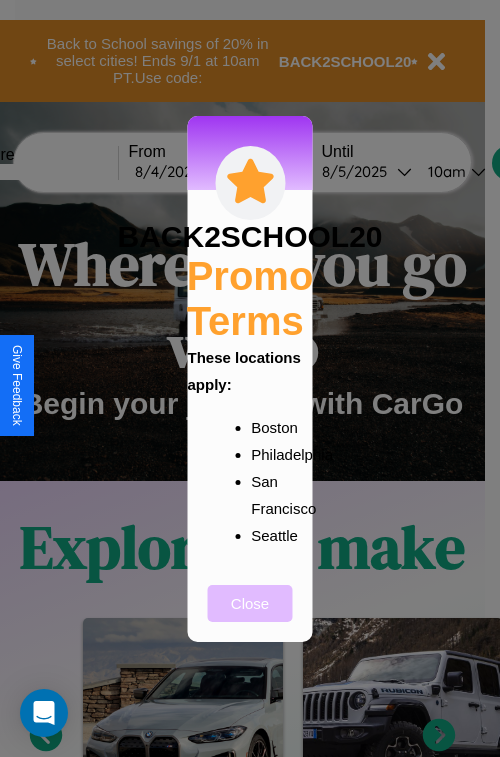 click on "Close" at bounding box center (250, 603) 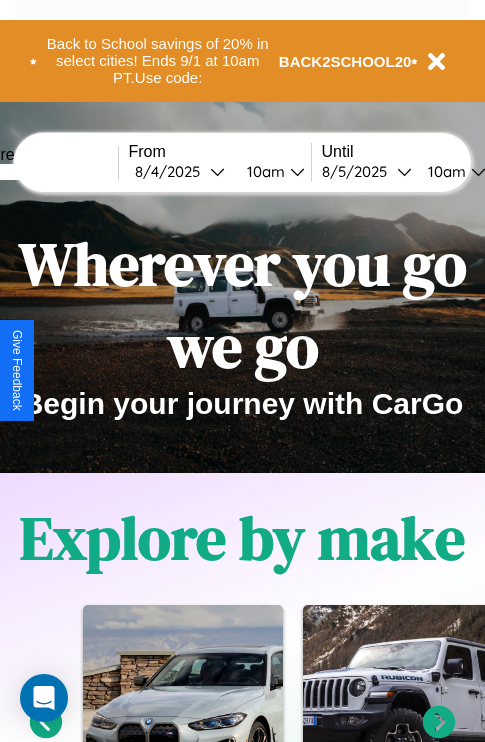 click at bounding box center (43, 172) 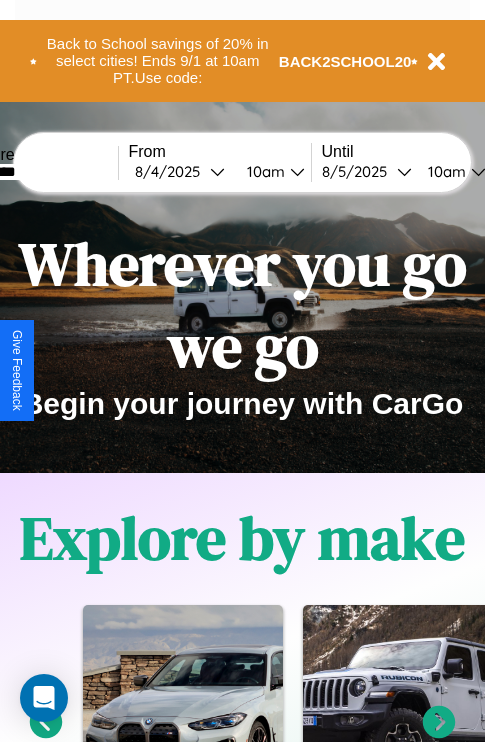 type on "********" 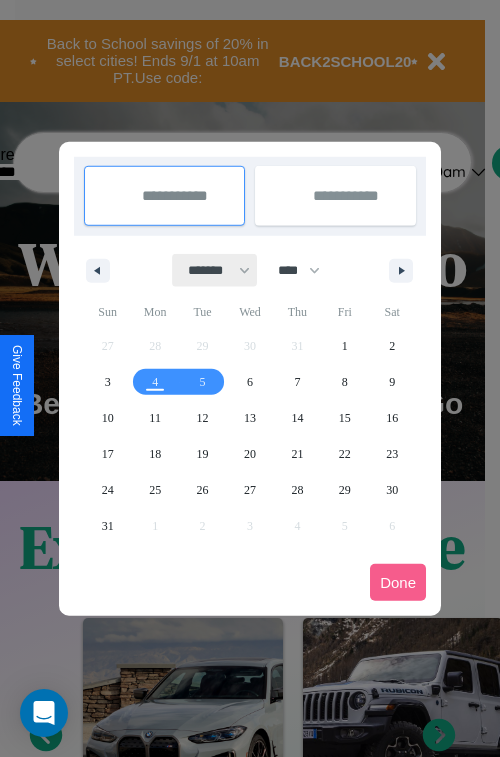 click on "******* ******** ***** ***** *** **** **** ****** ********* ******* ******** ********" at bounding box center (215, 270) 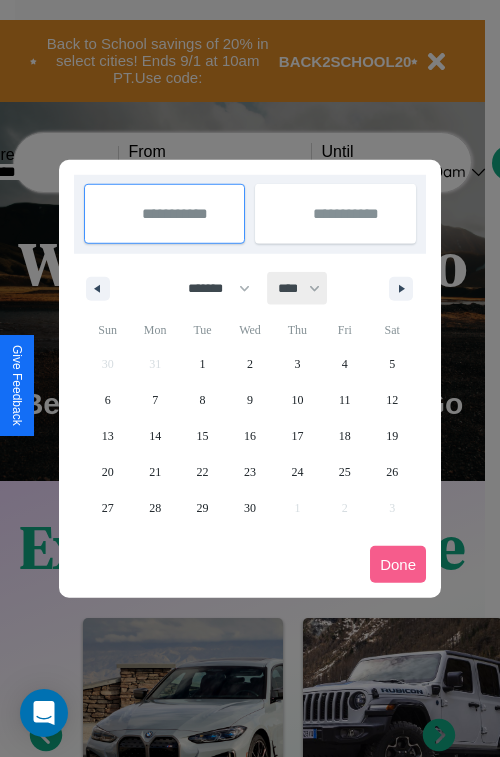 click on "**** **** **** **** **** **** **** **** **** **** **** **** **** **** **** **** **** **** **** **** **** **** **** **** **** **** **** **** **** **** **** **** **** **** **** **** **** **** **** **** **** **** **** **** **** **** **** **** **** **** **** **** **** **** **** **** **** **** **** **** **** **** **** **** **** **** **** **** **** **** **** **** **** **** **** **** **** **** **** **** **** **** **** **** **** **** **** **** **** **** **** **** **** **** **** **** **** **** **** **** **** **** **** **** **** **** **** **** **** **** **** **** **** **** **** **** **** **** **** **** ****" at bounding box center (298, 288) 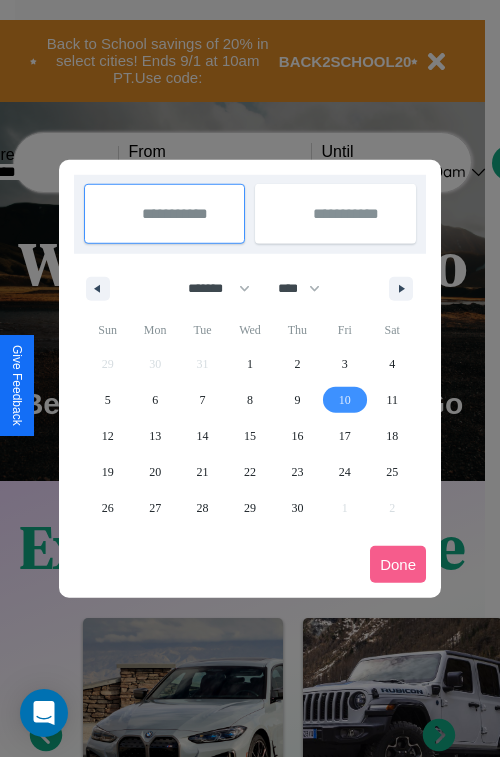 click on "10" at bounding box center (345, 400) 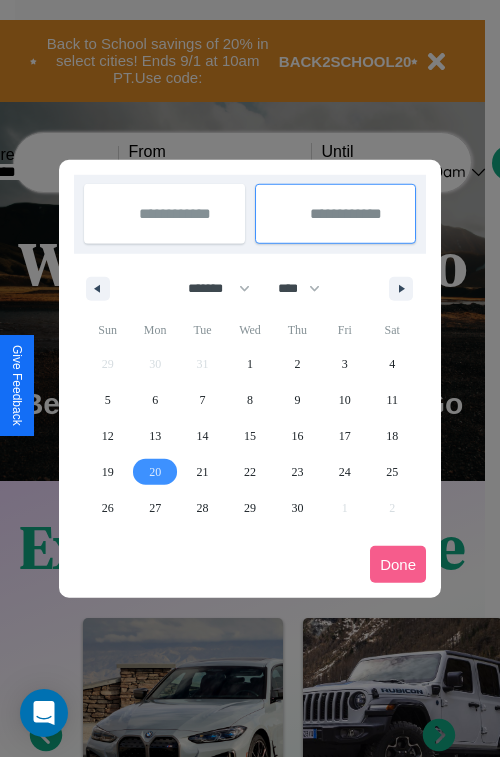 click on "20" at bounding box center (155, 472) 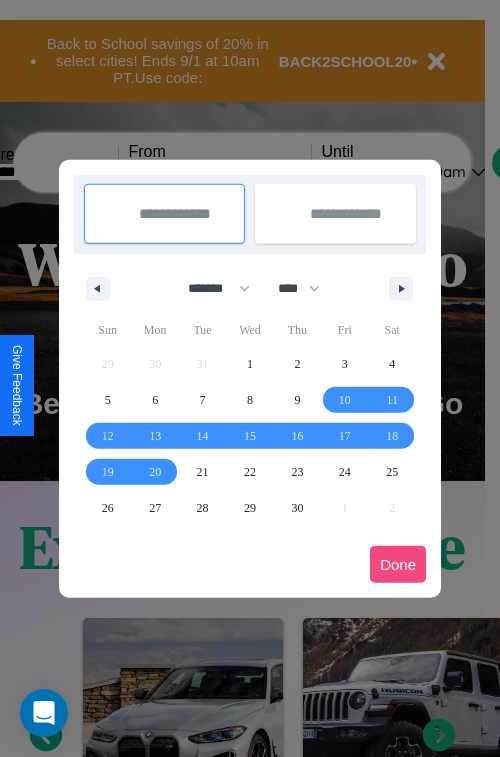 click on "Done" at bounding box center (398, 564) 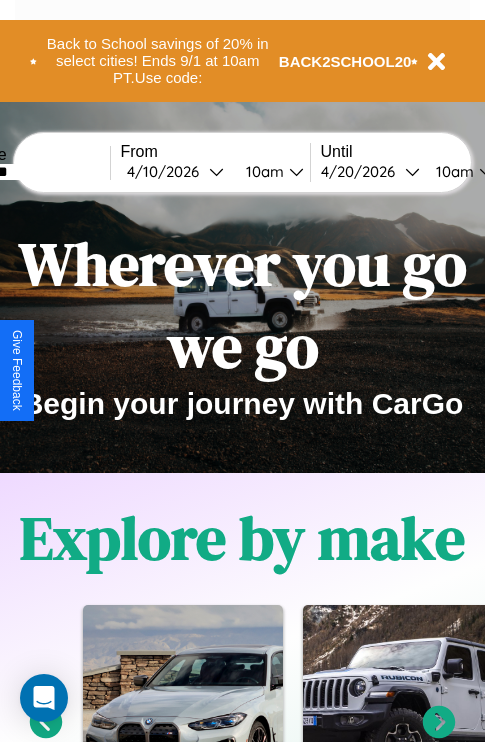 click on "10am" at bounding box center (262, 171) 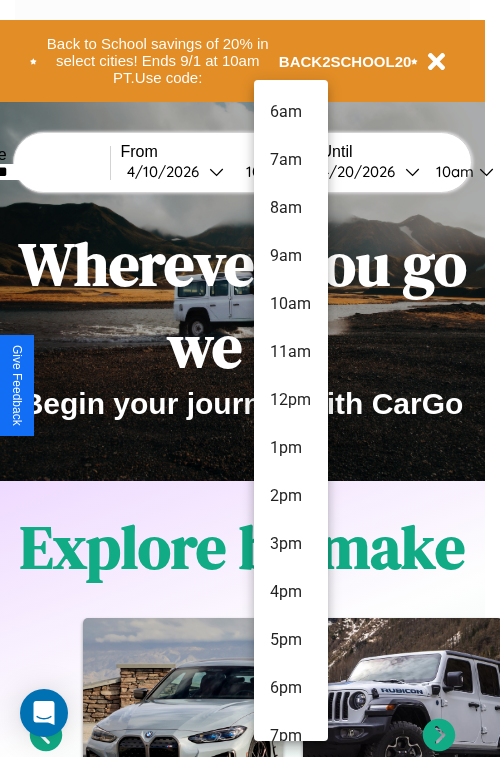 click on "6pm" at bounding box center [291, 688] 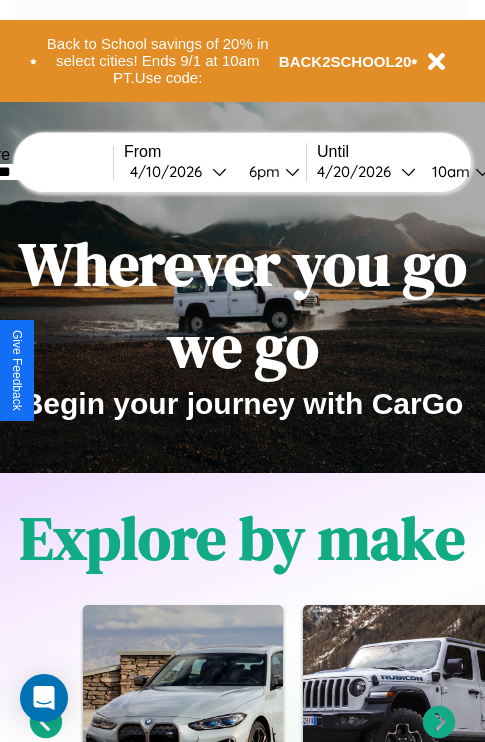 scroll, scrollTop: 0, scrollLeft: 73, axis: horizontal 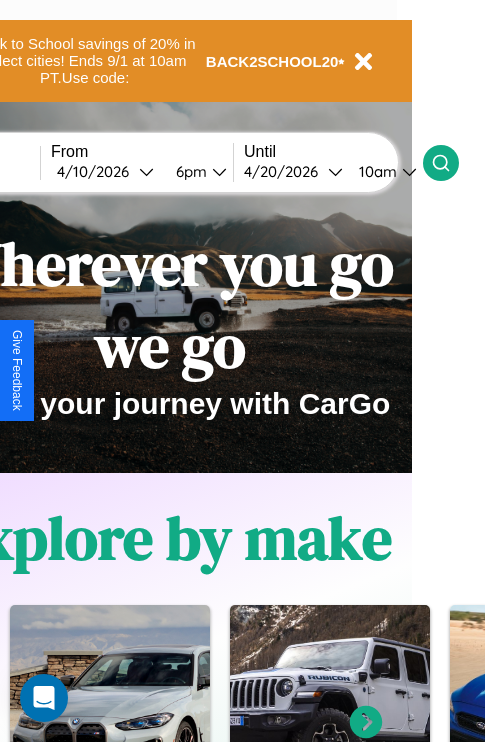 click 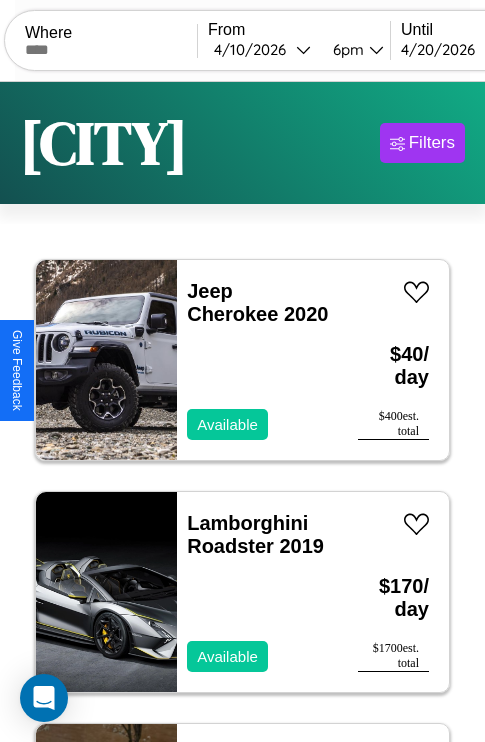 scroll, scrollTop: 95, scrollLeft: 0, axis: vertical 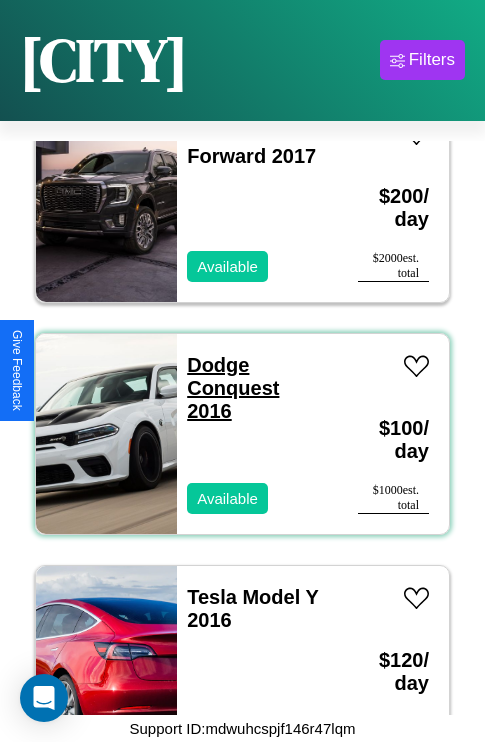 click on "Dodge   Conquest   2016" at bounding box center (233, 388) 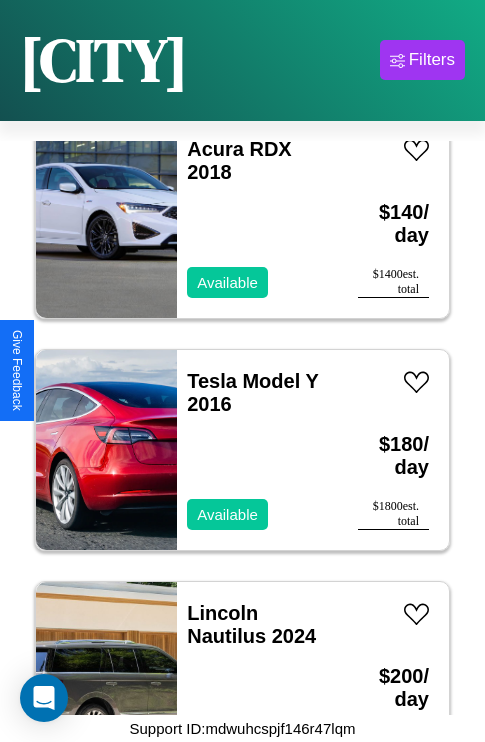 scroll, scrollTop: 21651, scrollLeft: 0, axis: vertical 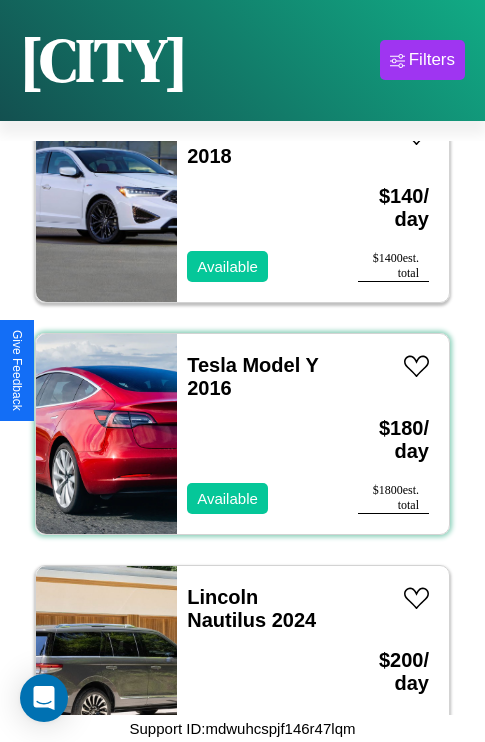 click on "Tesla   Model Y   2016 Available" at bounding box center (257, 434) 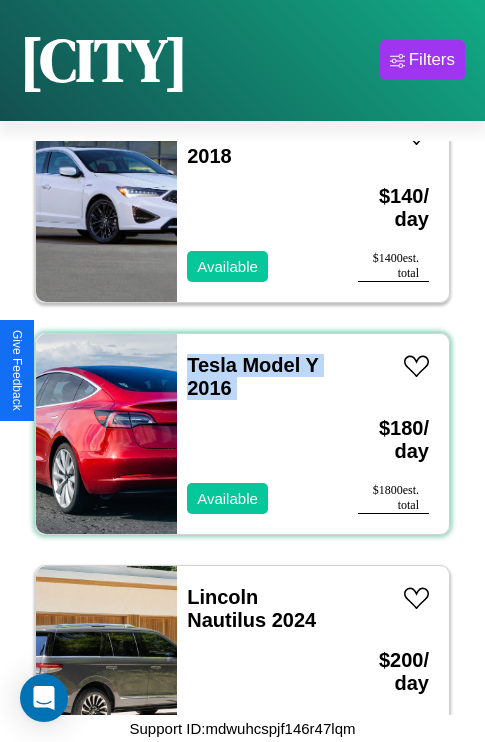 click on "Tesla   Model Y   2016 Available" at bounding box center [257, 434] 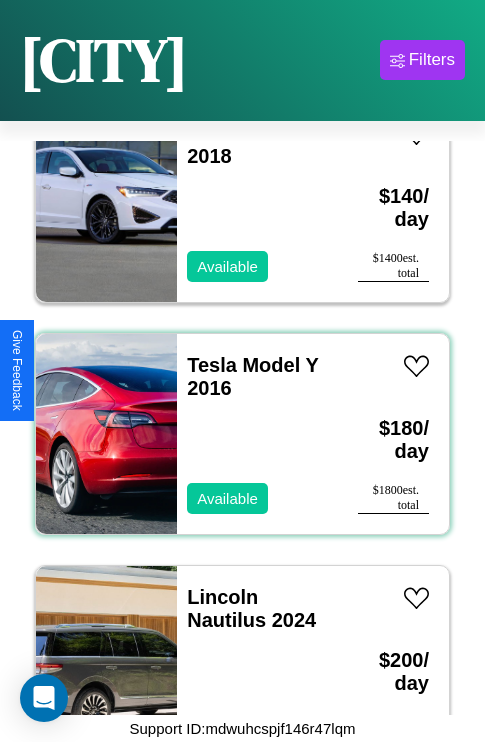 click on "Tesla   Model Y   2016 Available" at bounding box center [257, 434] 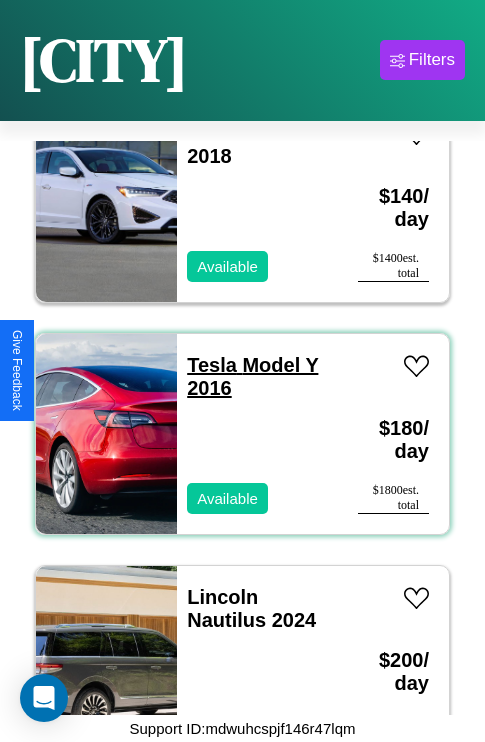 click on "Tesla   Model Y   2016" at bounding box center (252, 376) 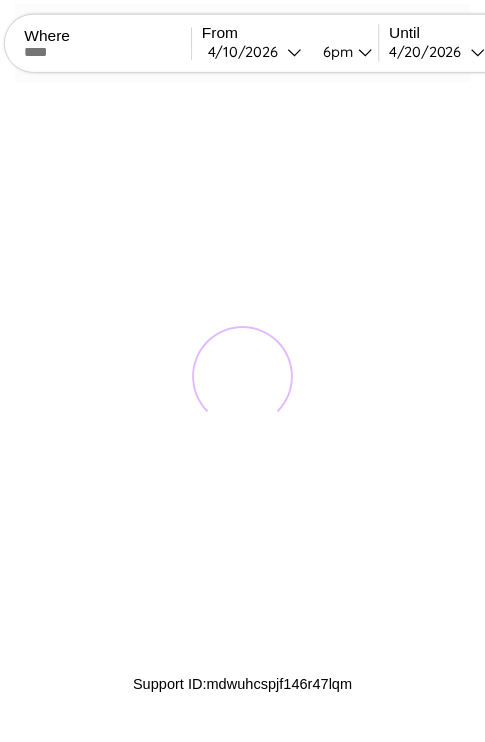 scroll, scrollTop: 0, scrollLeft: 0, axis: both 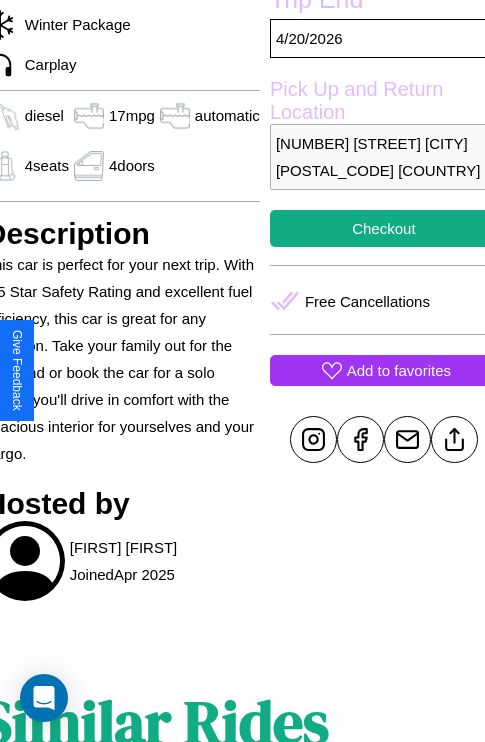click on "Add to favorites" at bounding box center [399, 370] 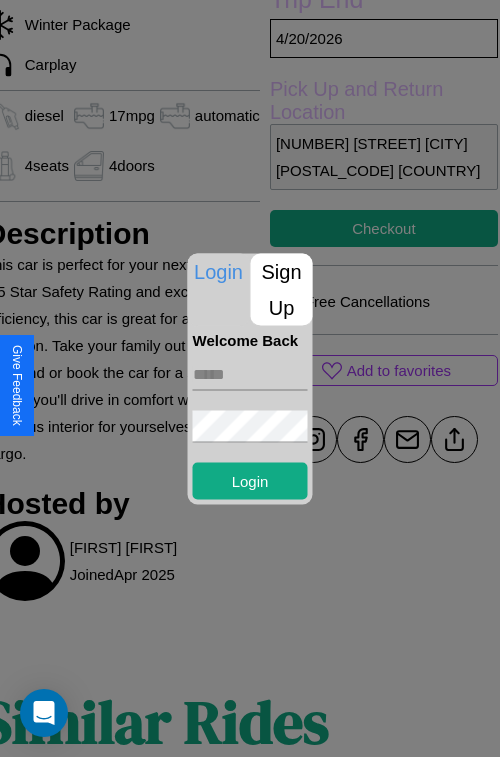 click at bounding box center [250, 374] 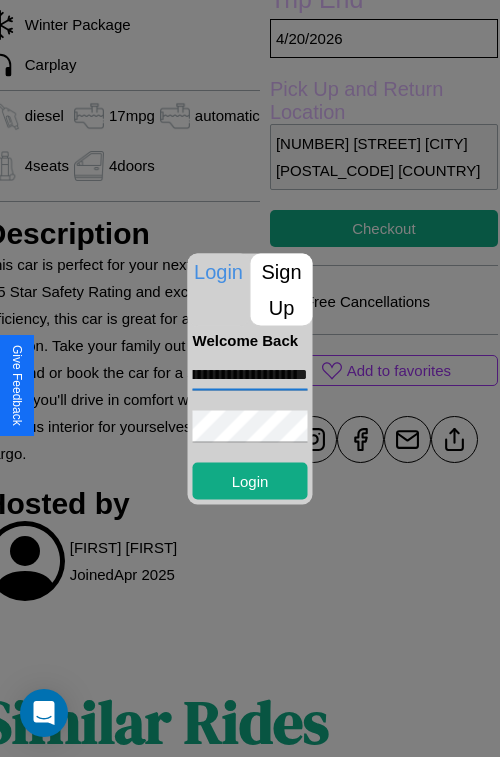 scroll, scrollTop: 0, scrollLeft: 66, axis: horizontal 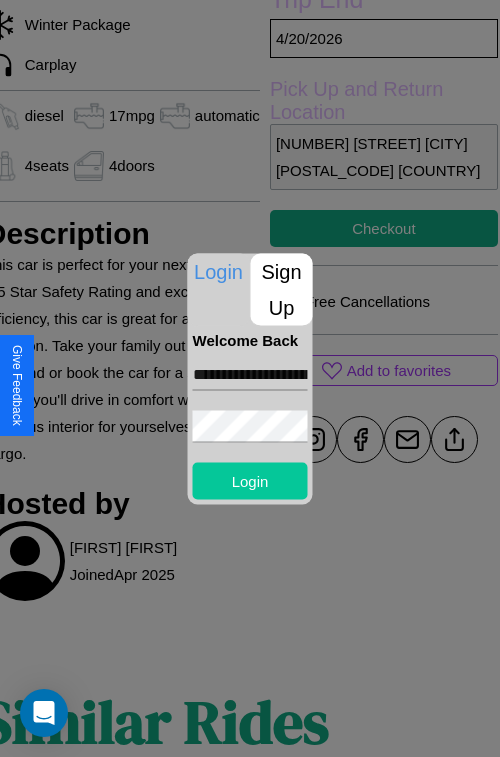 click on "Login" at bounding box center [250, 480] 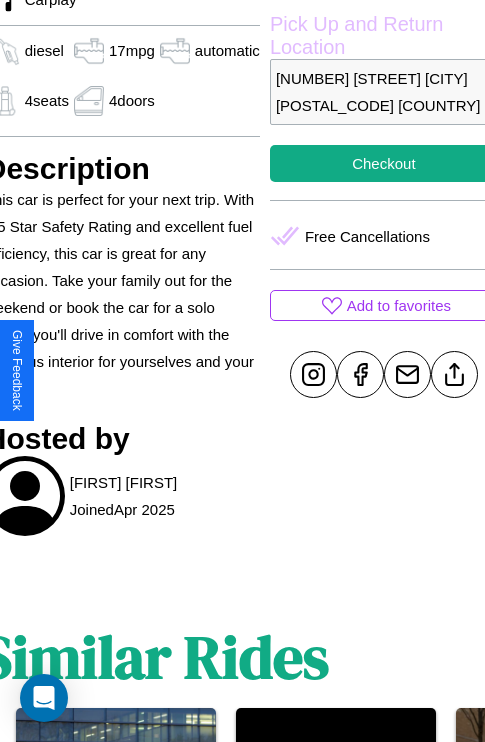 scroll, scrollTop: 619, scrollLeft: 88, axis: both 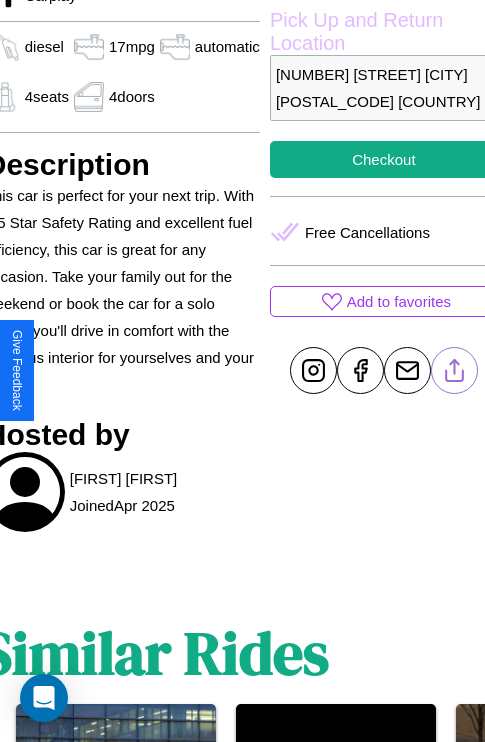 click 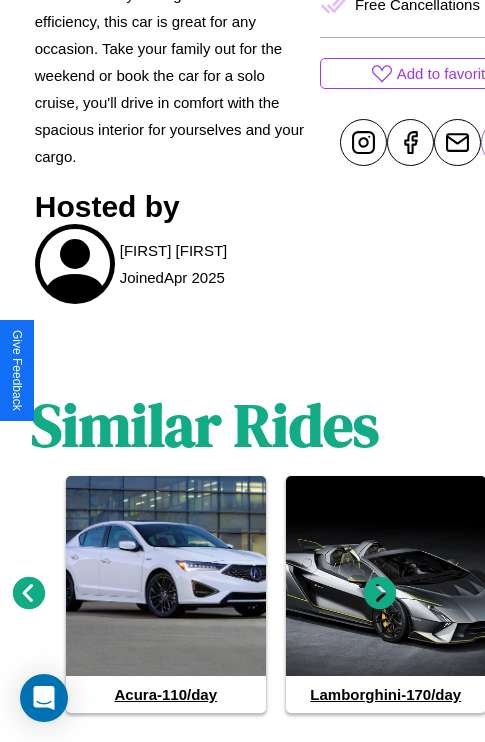 scroll, scrollTop: 885, scrollLeft: 30, axis: both 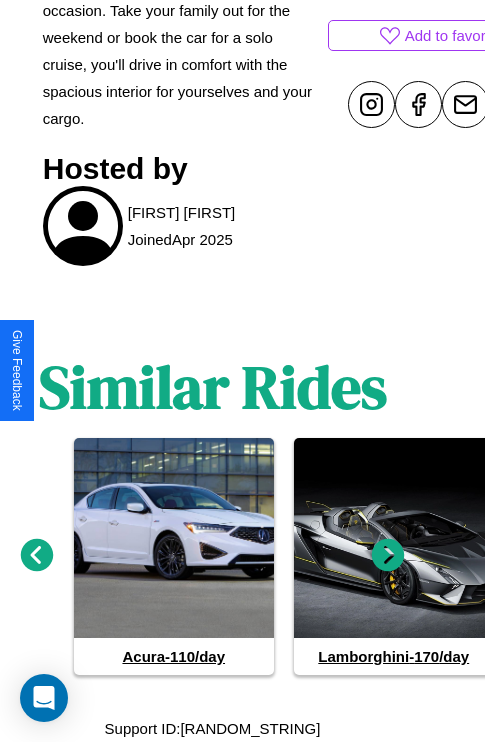 click 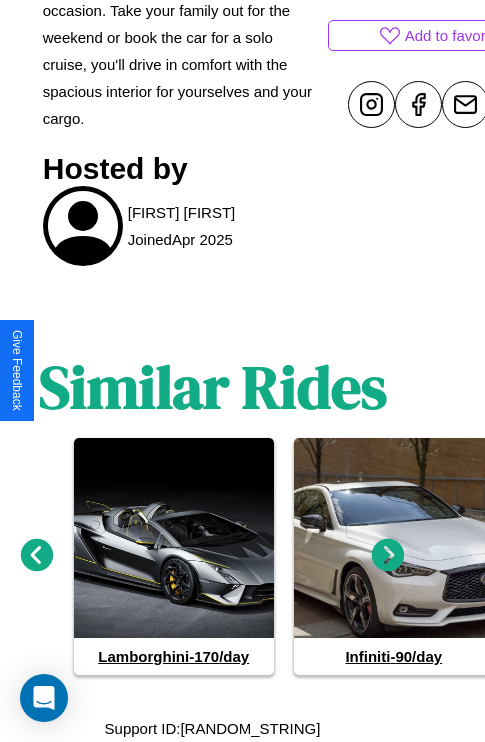 click 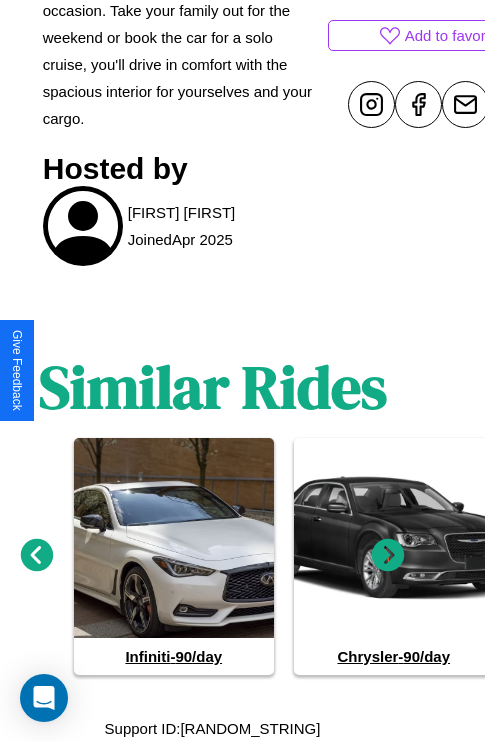 click 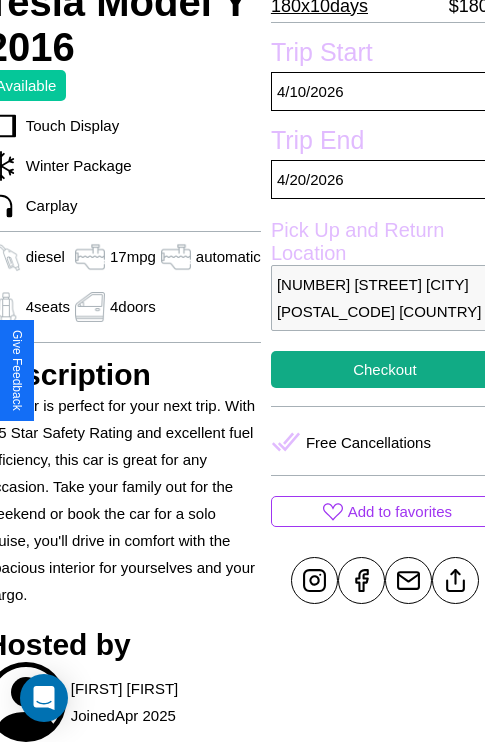 scroll, scrollTop: 408, scrollLeft: 88, axis: both 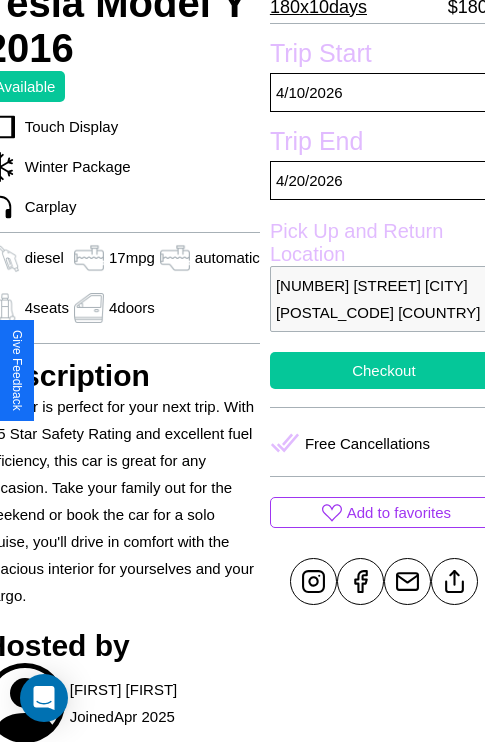 click on "Checkout" at bounding box center (384, 370) 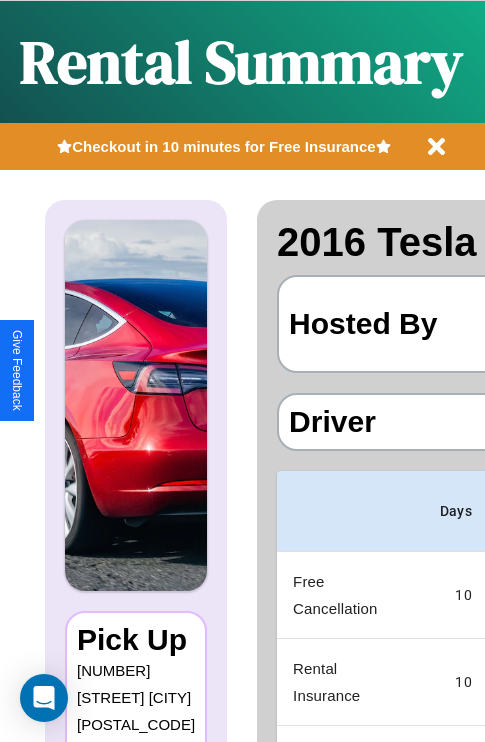 scroll, scrollTop: 0, scrollLeft: 378, axis: horizontal 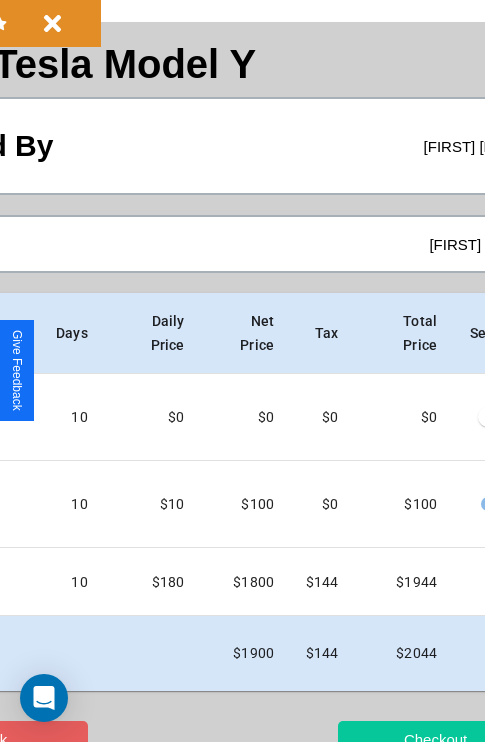 click on "Checkout" at bounding box center [435, 739] 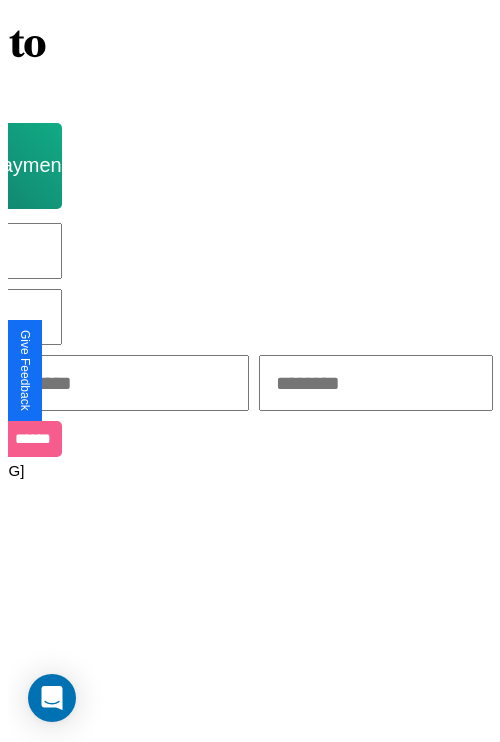 scroll, scrollTop: 0, scrollLeft: 0, axis: both 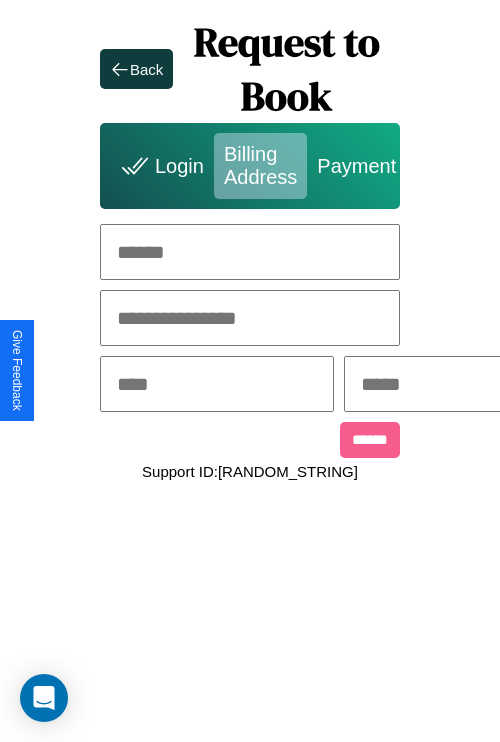 click at bounding box center (250, 252) 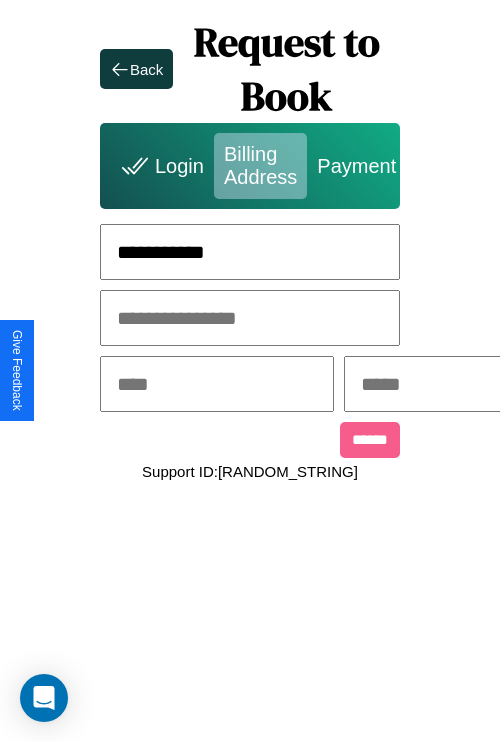 type on "**********" 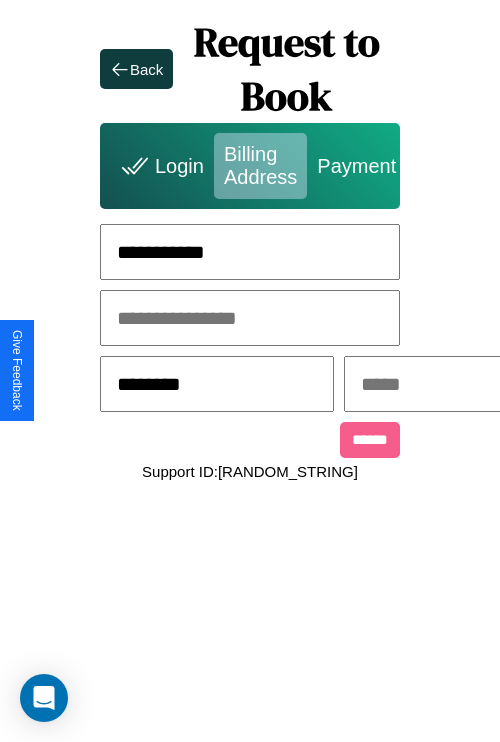 type on "********" 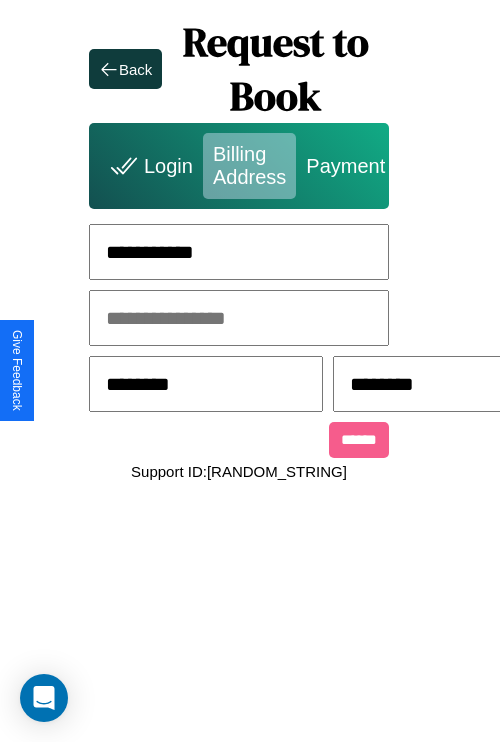 scroll, scrollTop: 0, scrollLeft: 517, axis: horizontal 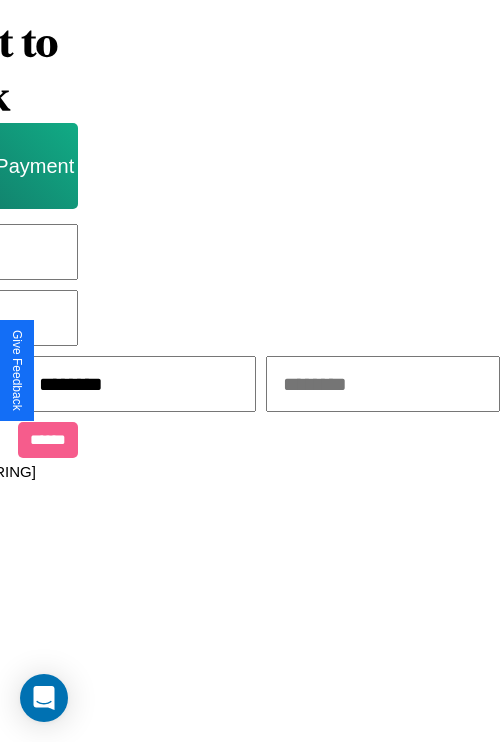 type on "********" 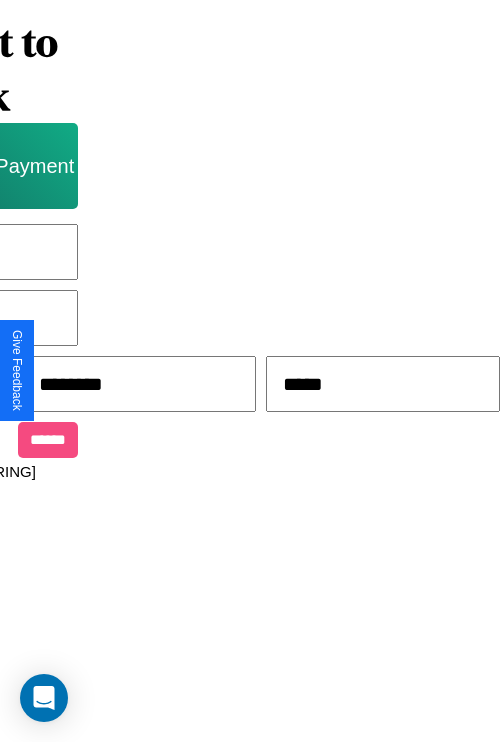 type on "*****" 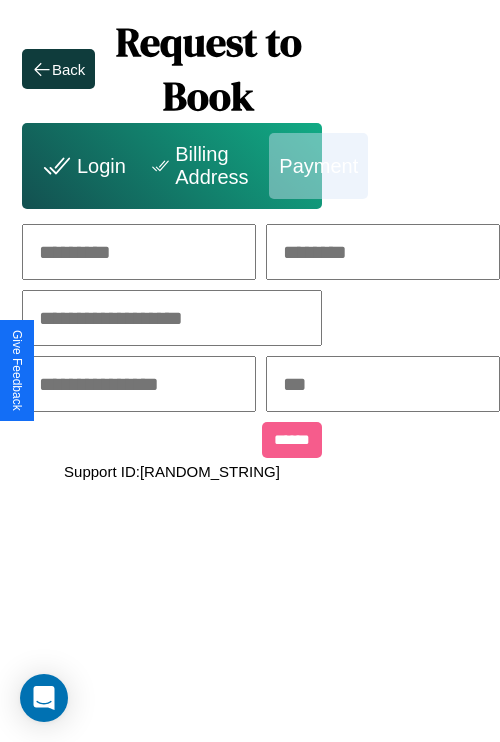 scroll, scrollTop: 0, scrollLeft: 208, axis: horizontal 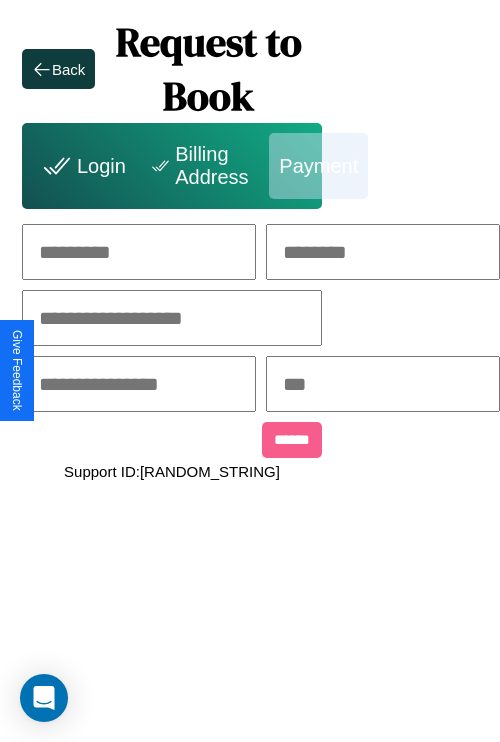 click at bounding box center [139, 252] 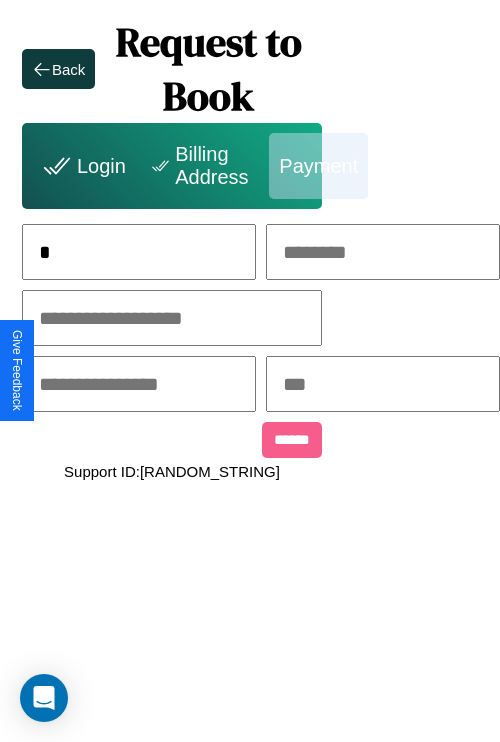 scroll, scrollTop: 0, scrollLeft: 130, axis: horizontal 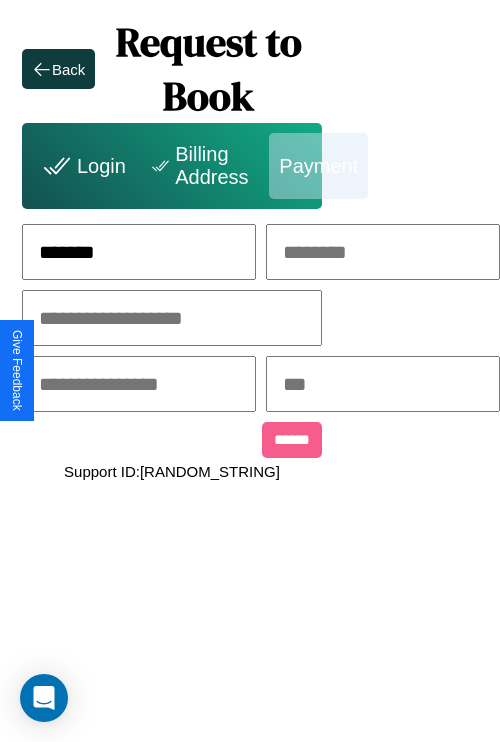 type on "*******" 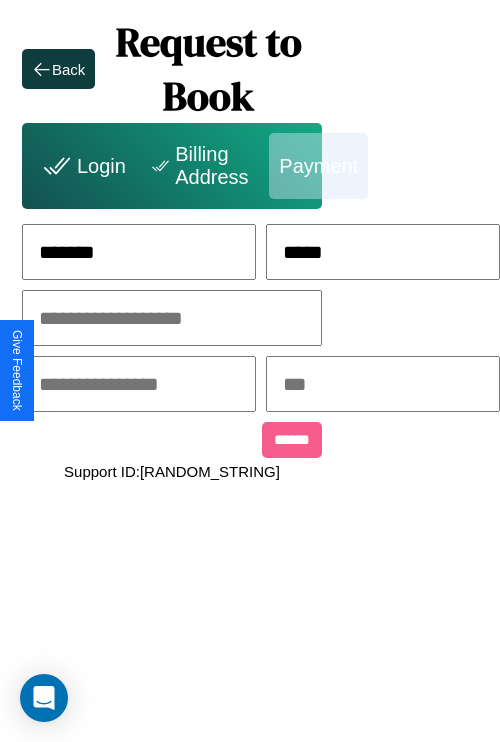 type on "*****" 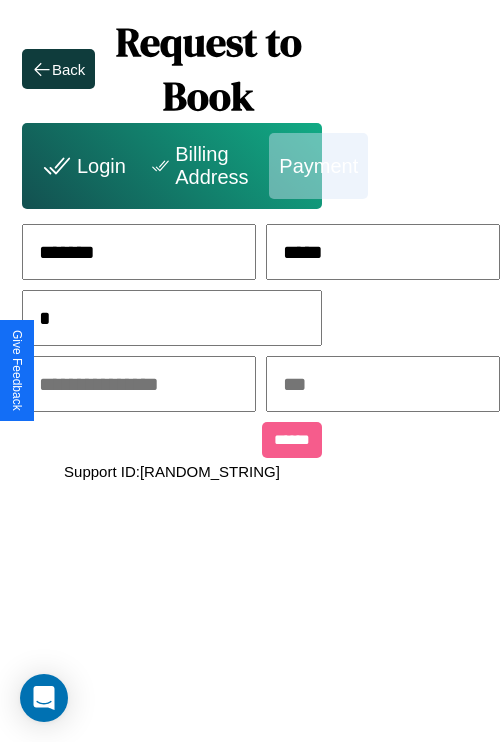 scroll, scrollTop: 0, scrollLeft: 128, axis: horizontal 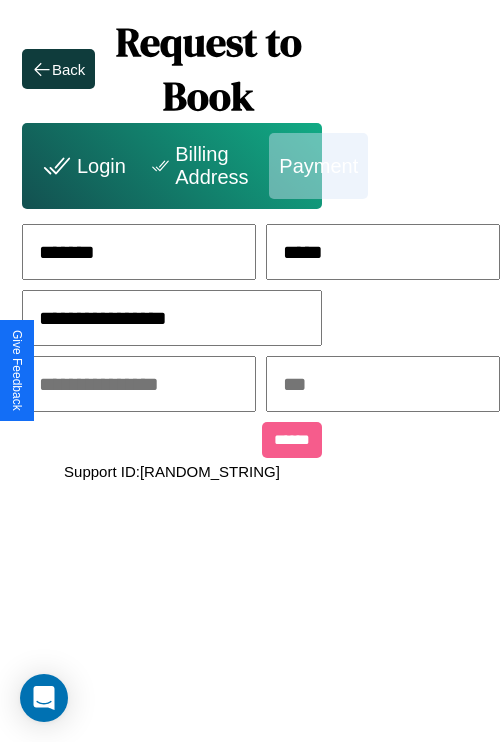 type on "**********" 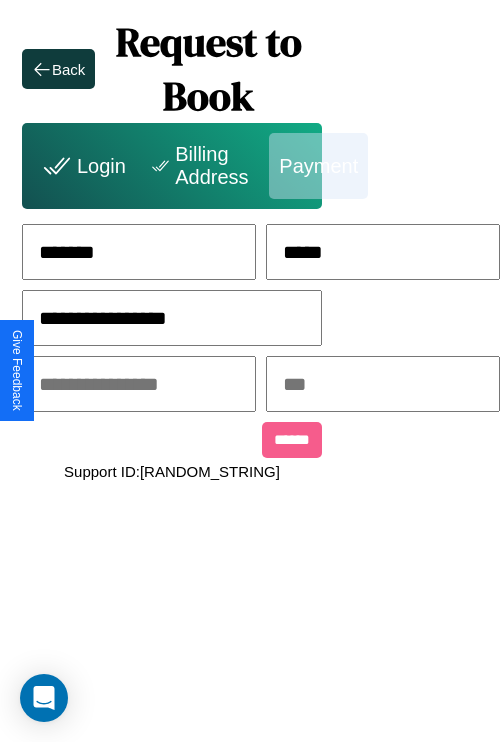 click at bounding box center [139, 384] 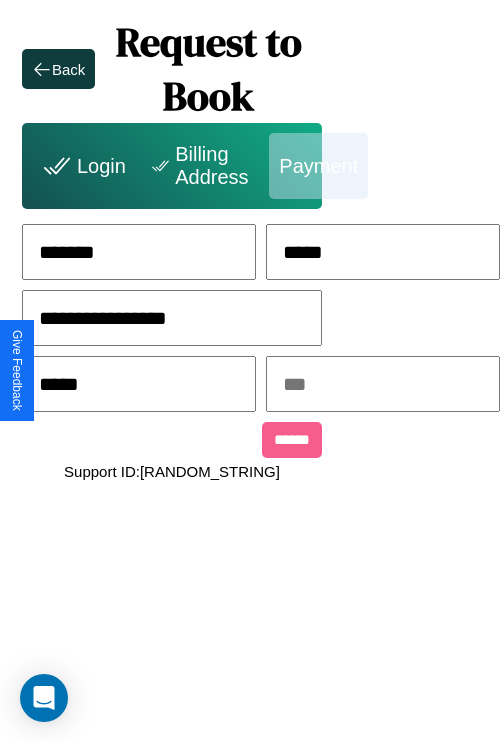 type on "*****" 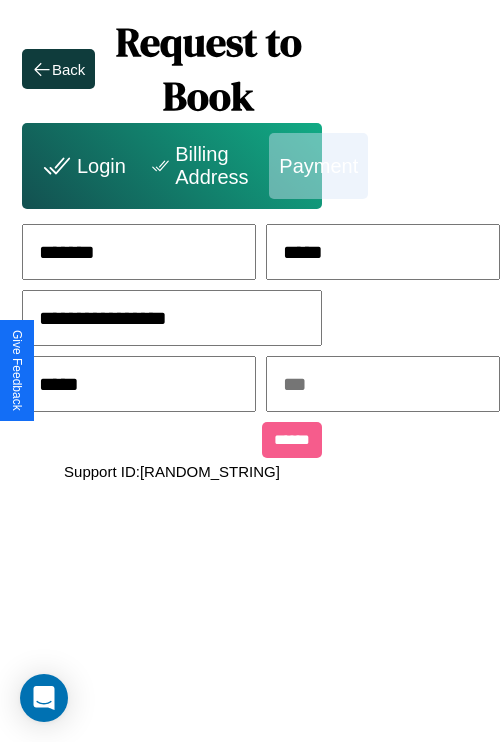 click at bounding box center (383, 384) 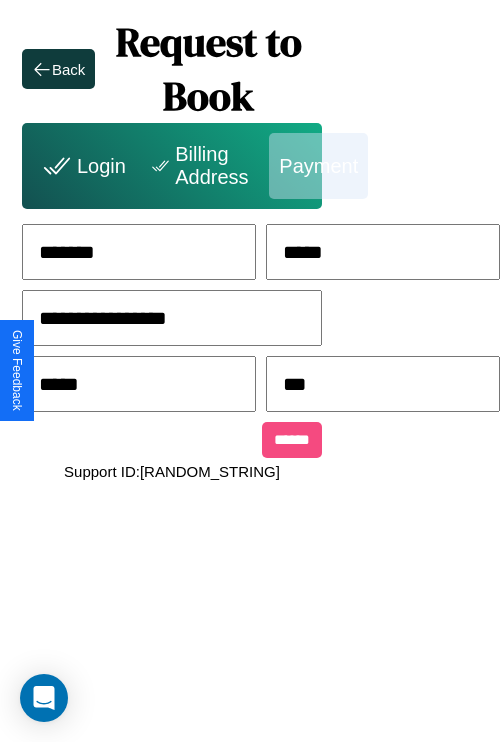 type on "***" 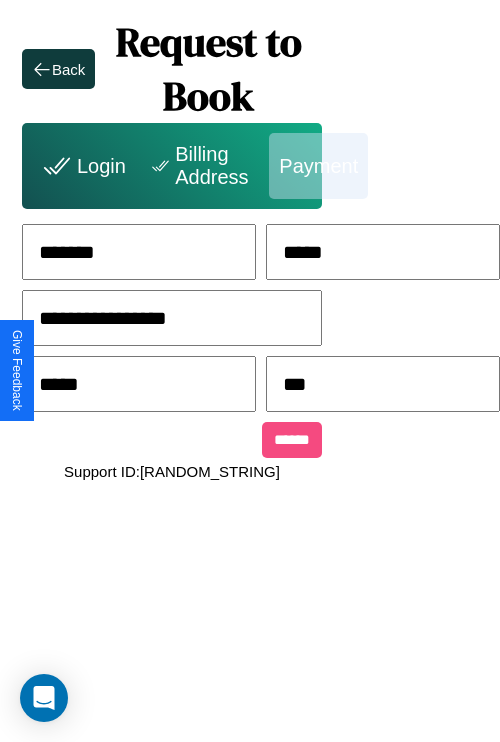 click on "******" at bounding box center [292, 440] 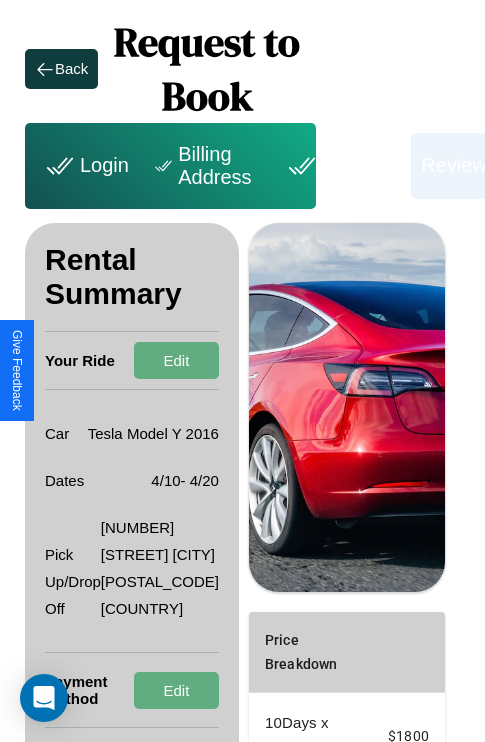 scroll, scrollTop: 355, scrollLeft: 72, axis: both 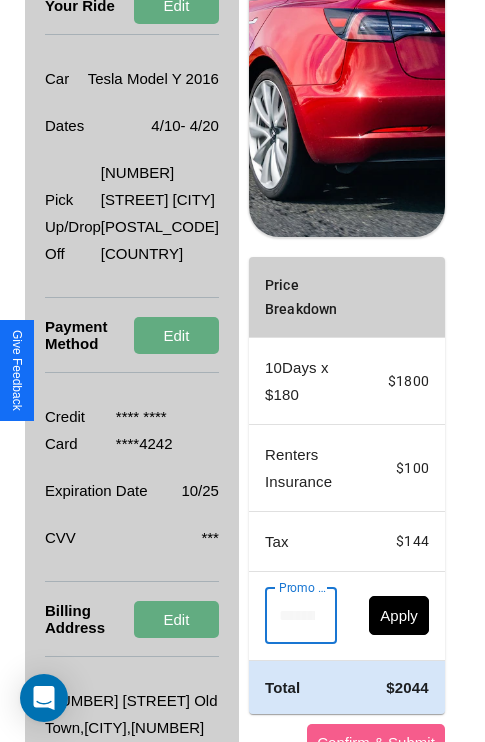 click on "Promo Code" at bounding box center [290, 616] 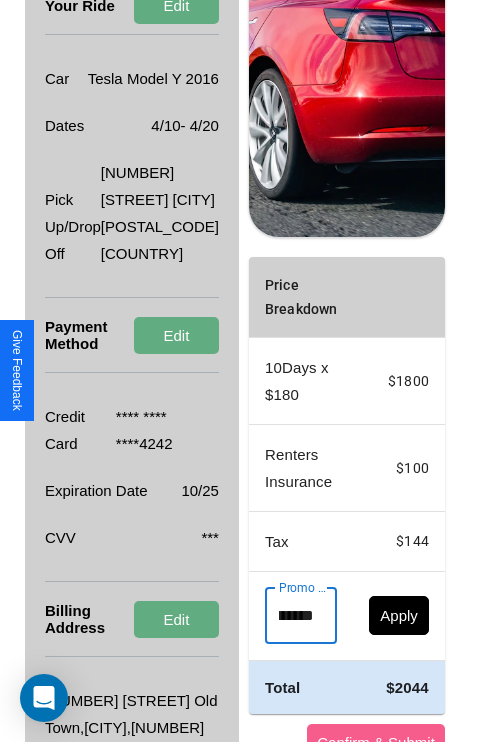 scroll, scrollTop: 0, scrollLeft: 96, axis: horizontal 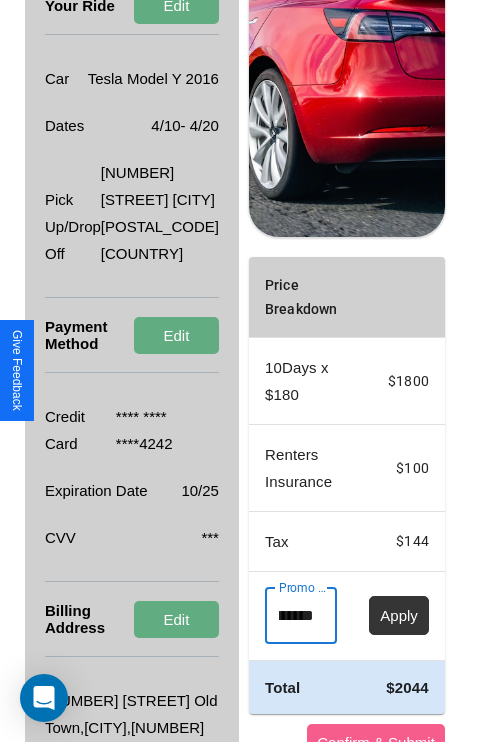 type on "**********" 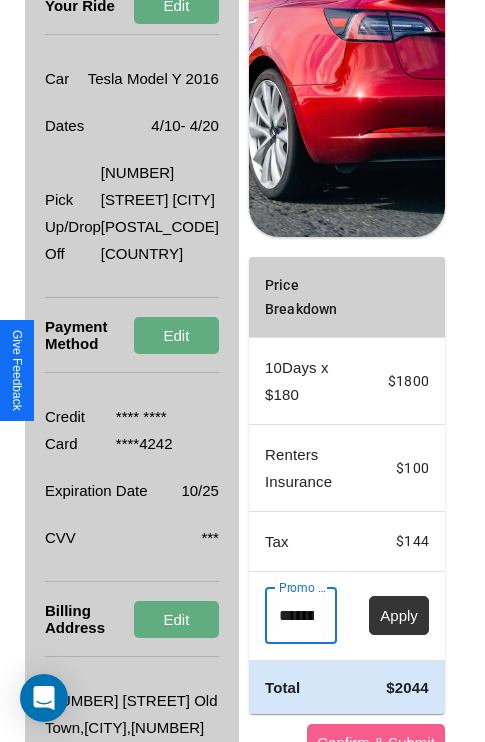 click on "Apply" at bounding box center (399, 615) 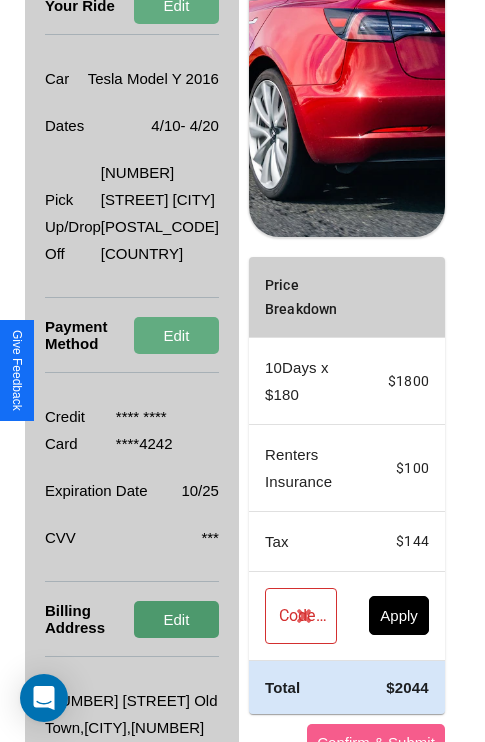 click on "Edit" at bounding box center [176, 619] 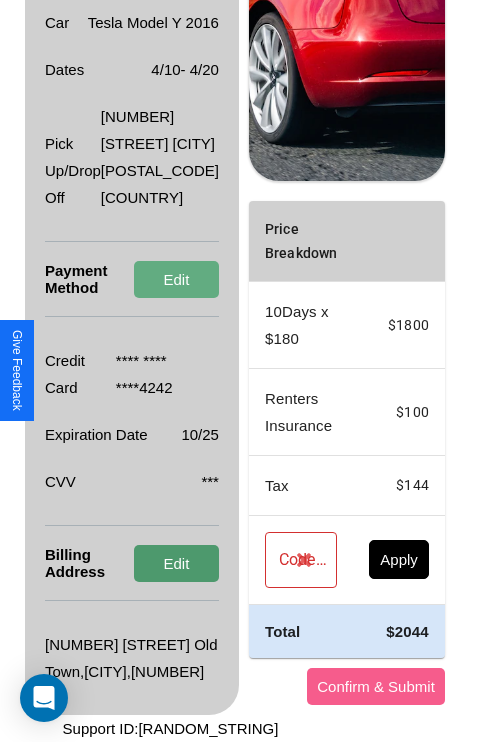 scroll, scrollTop: 509, scrollLeft: 72, axis: both 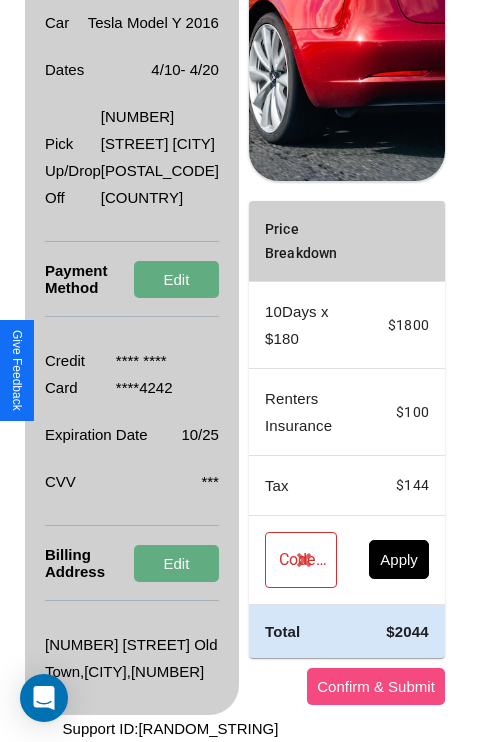 click on "Confirm & Submit" at bounding box center (376, 686) 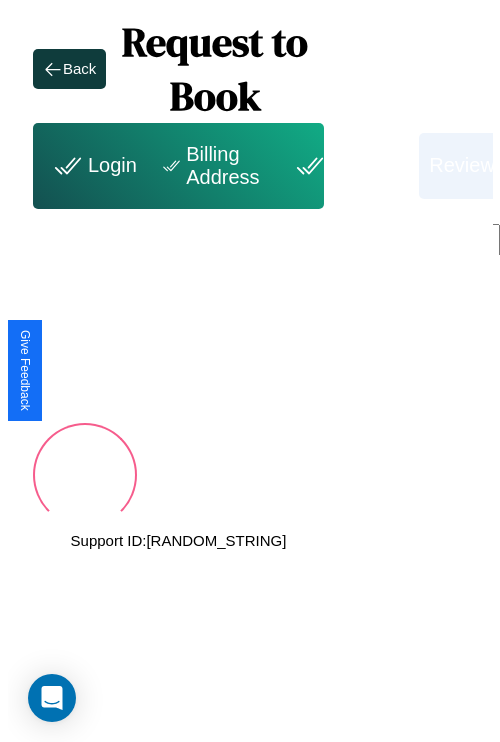 scroll, scrollTop: 0, scrollLeft: 72, axis: horizontal 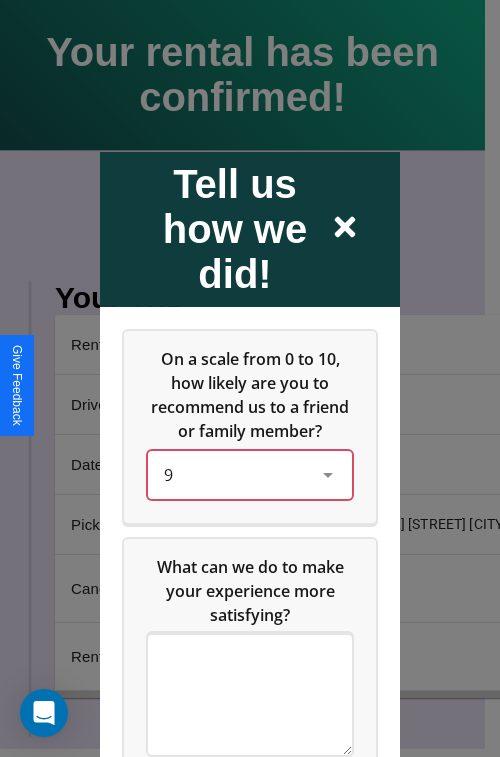 click on "9" at bounding box center (234, 474) 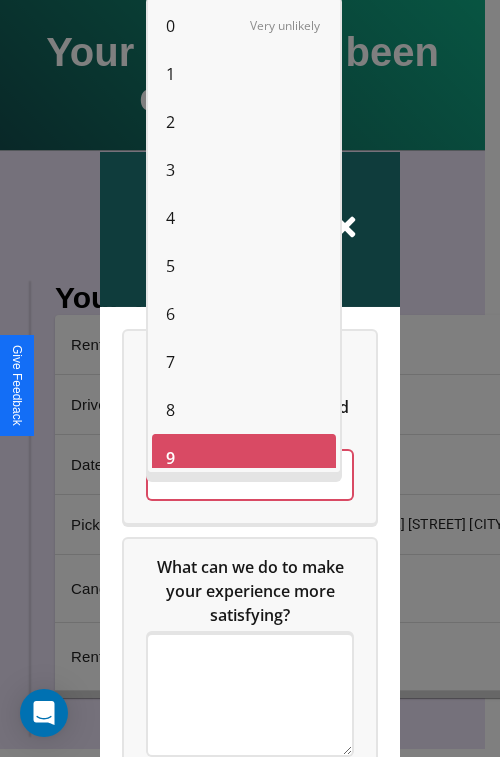 scroll, scrollTop: 14, scrollLeft: 0, axis: vertical 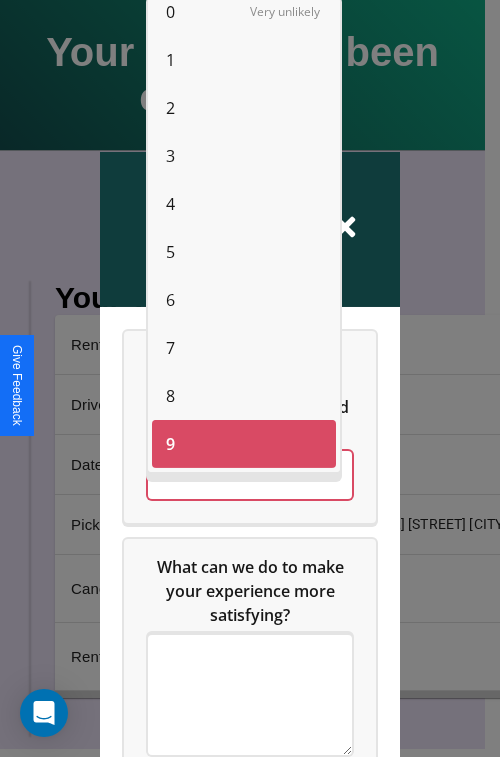 click on "8" at bounding box center [170, 396] 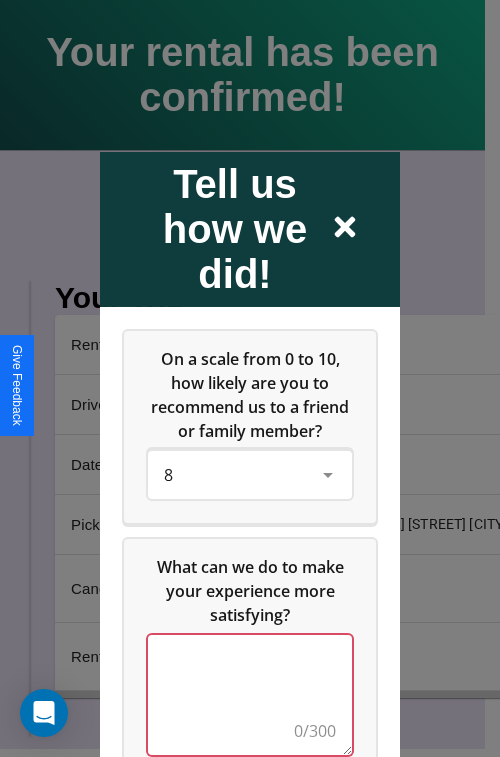 click at bounding box center (250, 694) 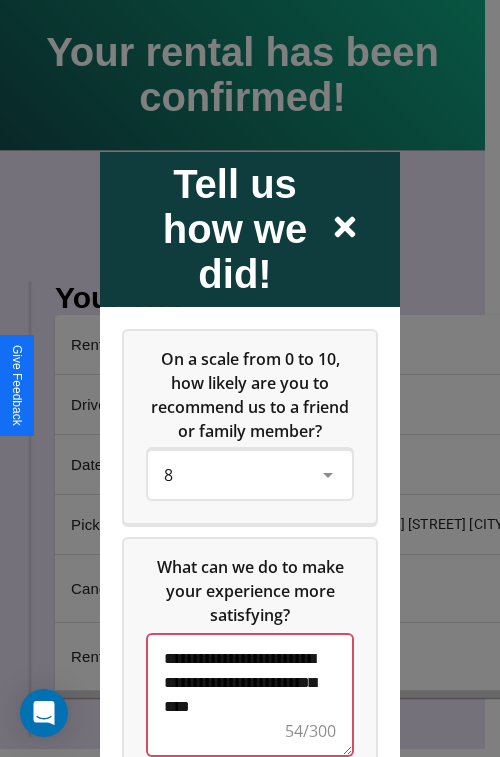 scroll, scrollTop: 5, scrollLeft: 0, axis: vertical 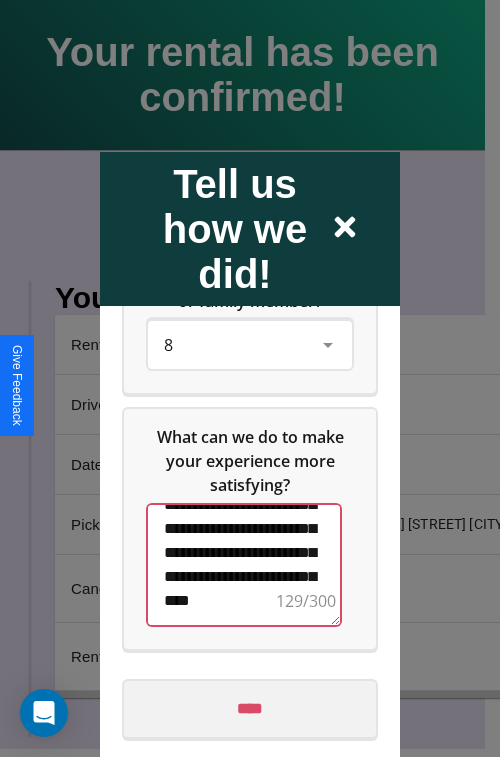 type on "**********" 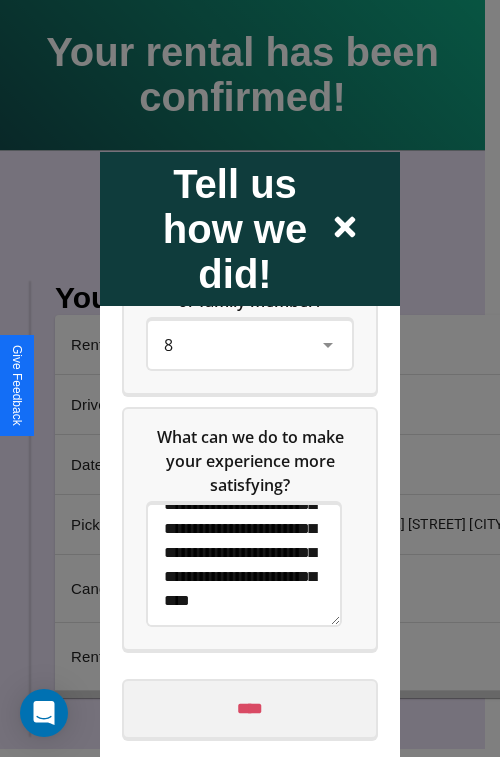 click on "****" at bounding box center [250, 708] 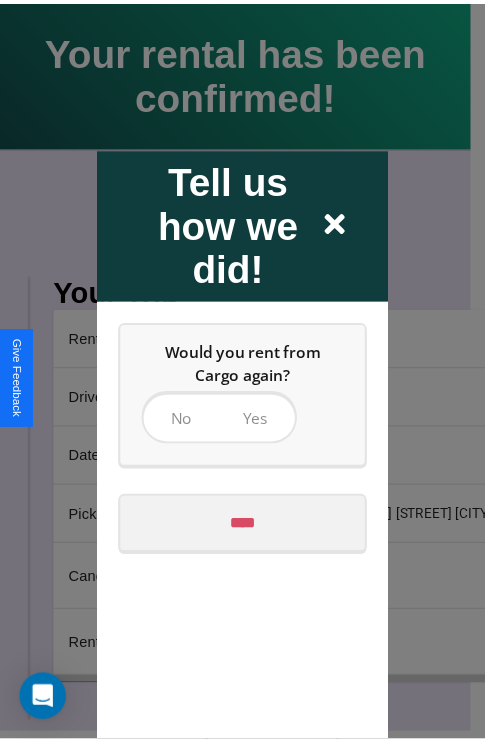 scroll, scrollTop: 0, scrollLeft: 0, axis: both 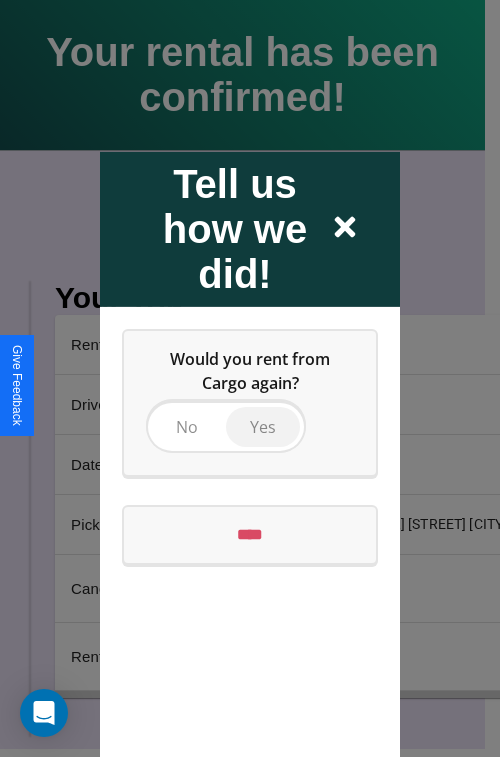 click on "Yes" at bounding box center (263, 426) 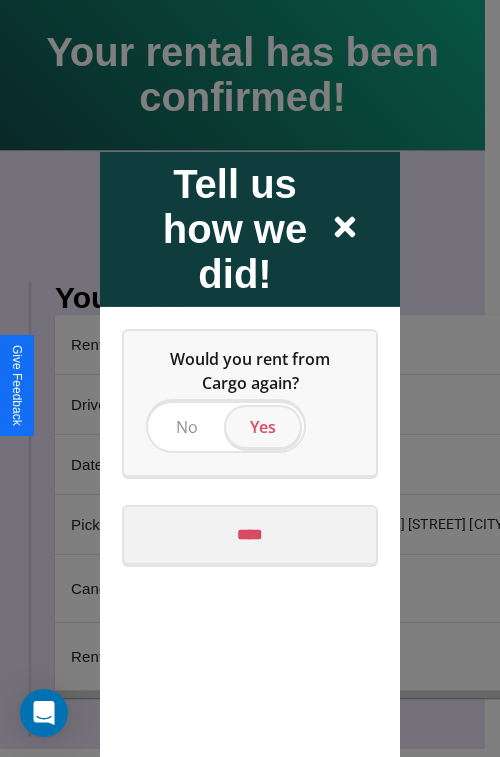 click on "****" at bounding box center [250, 534] 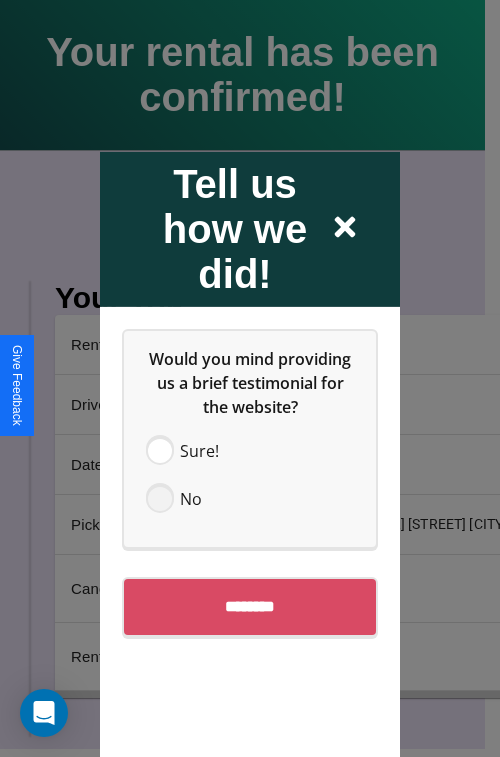 click at bounding box center [160, 498] 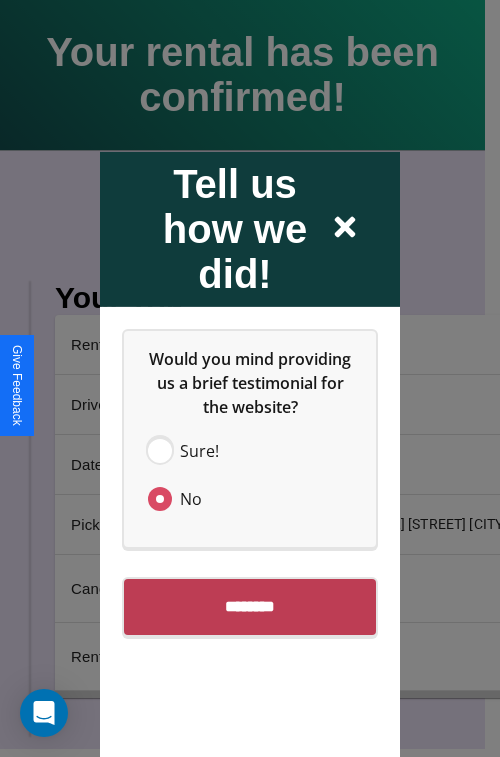 click on "********" at bounding box center (250, 606) 